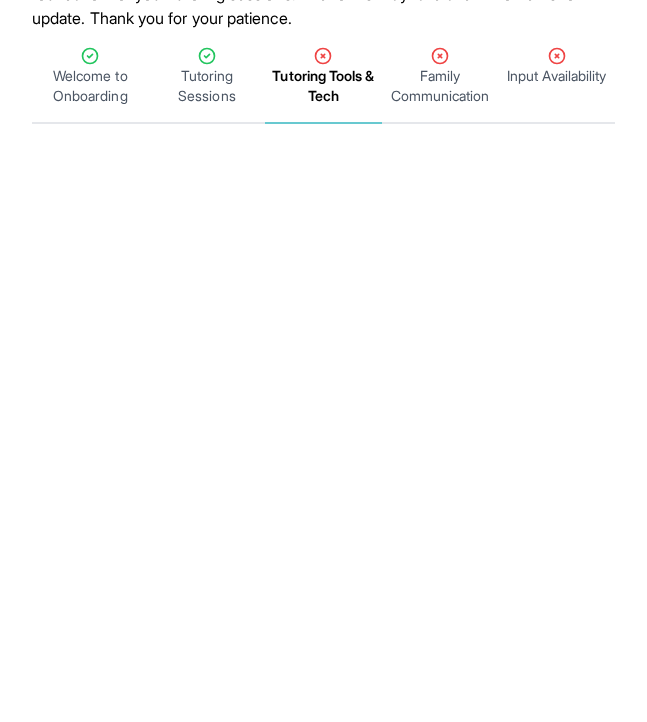 scroll, scrollTop: 251, scrollLeft: 0, axis: vertical 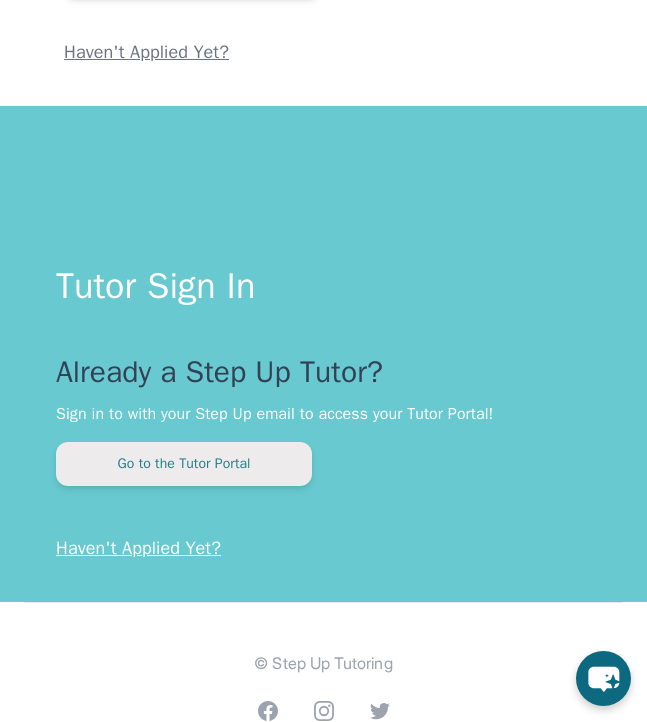 click on "Go to the Tutor Portal" at bounding box center [184, 464] 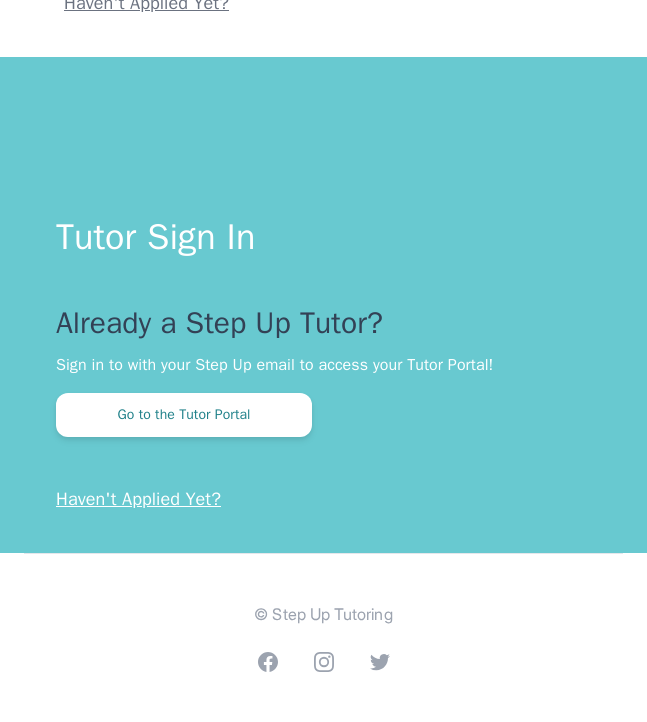 scroll, scrollTop: 0, scrollLeft: 0, axis: both 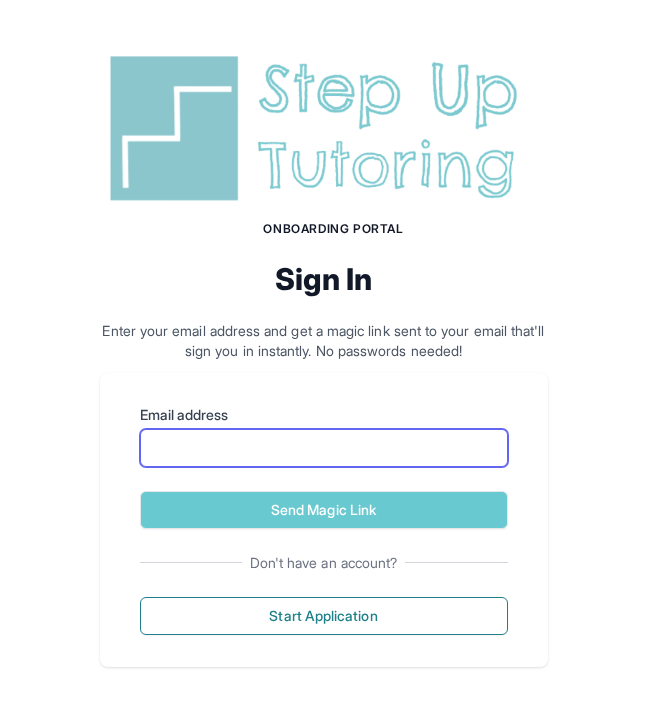 click on "Email address" at bounding box center (324, 448) 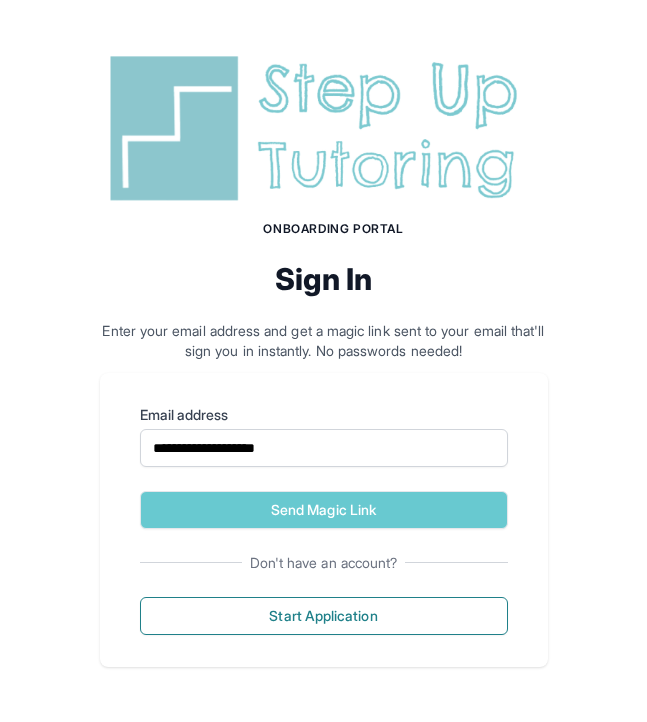 click on "**********" at bounding box center (324, 467) 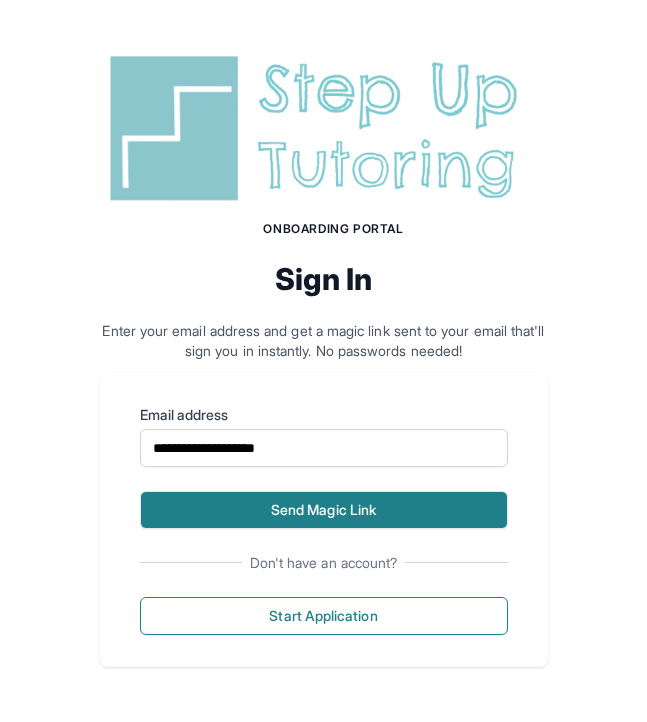 click on "Send Magic Link" at bounding box center [324, 510] 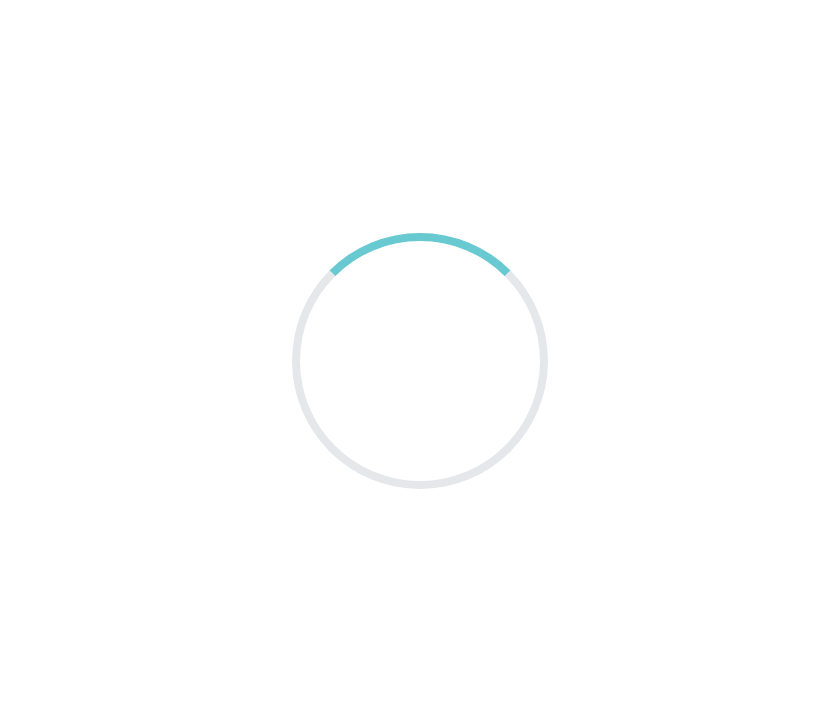 scroll, scrollTop: 0, scrollLeft: 0, axis: both 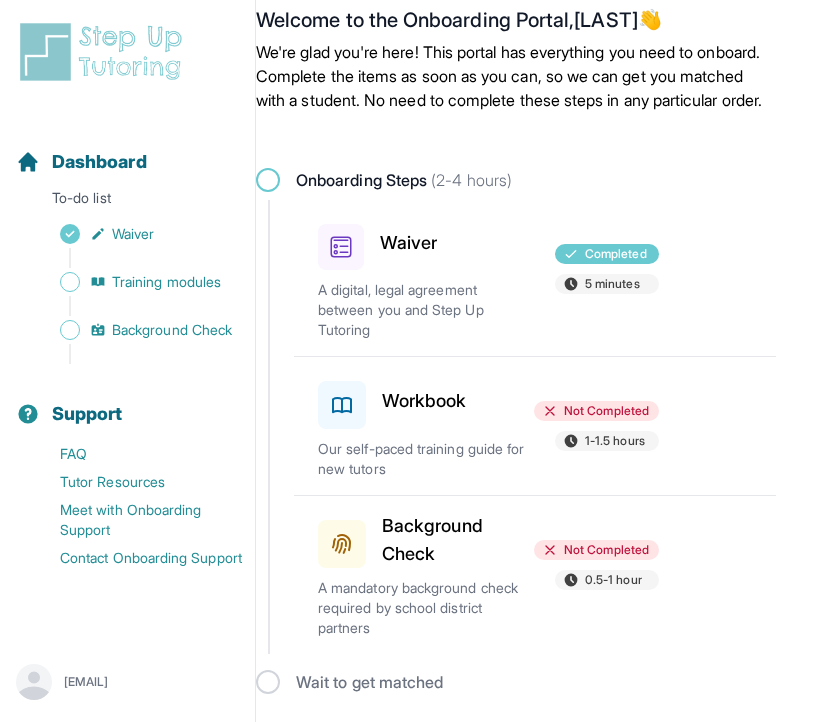 click on "Workbook" at bounding box center (424, 401) 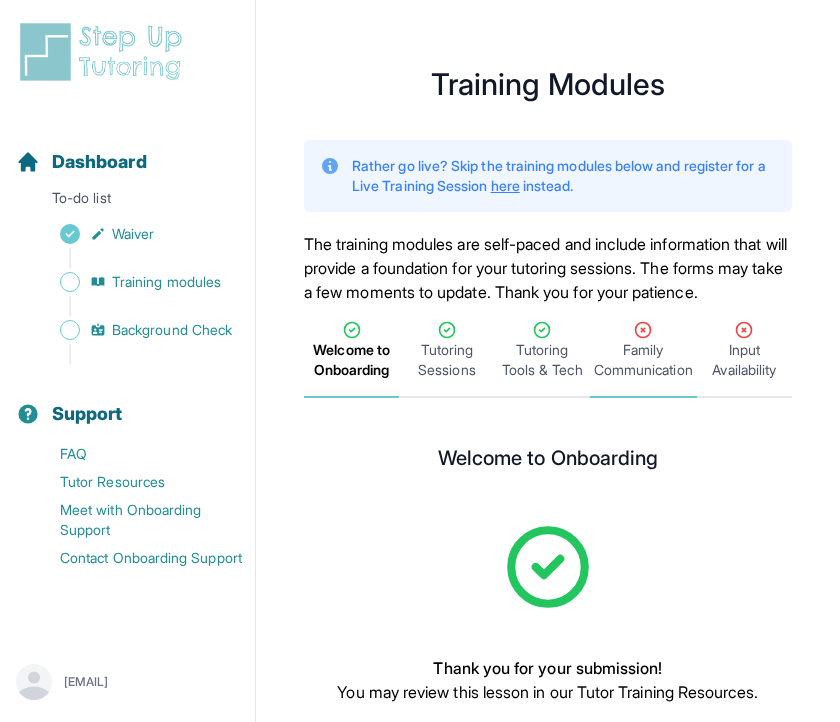 click on "Family Communication" at bounding box center (643, 360) 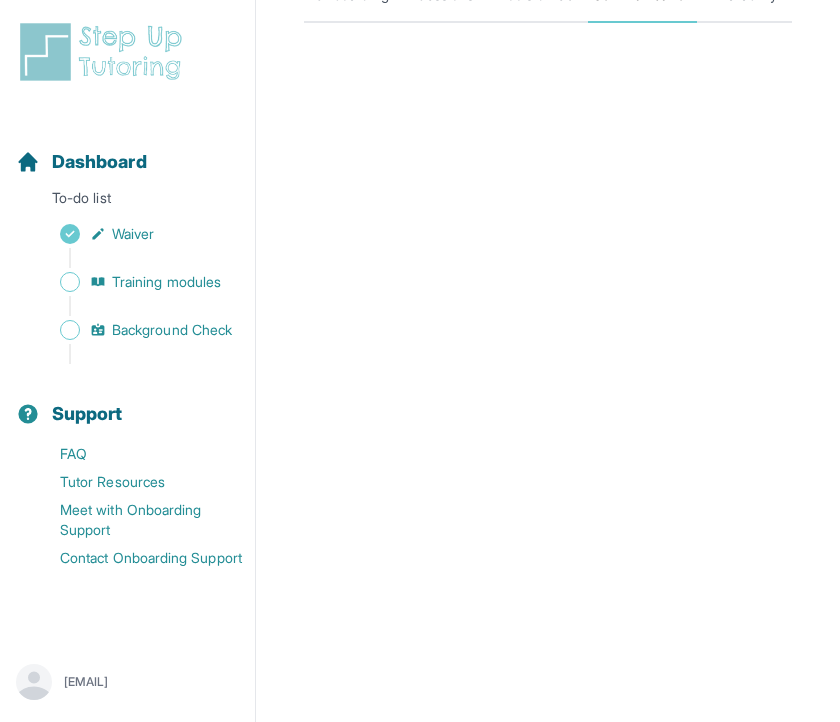 scroll, scrollTop: 270, scrollLeft: 0, axis: vertical 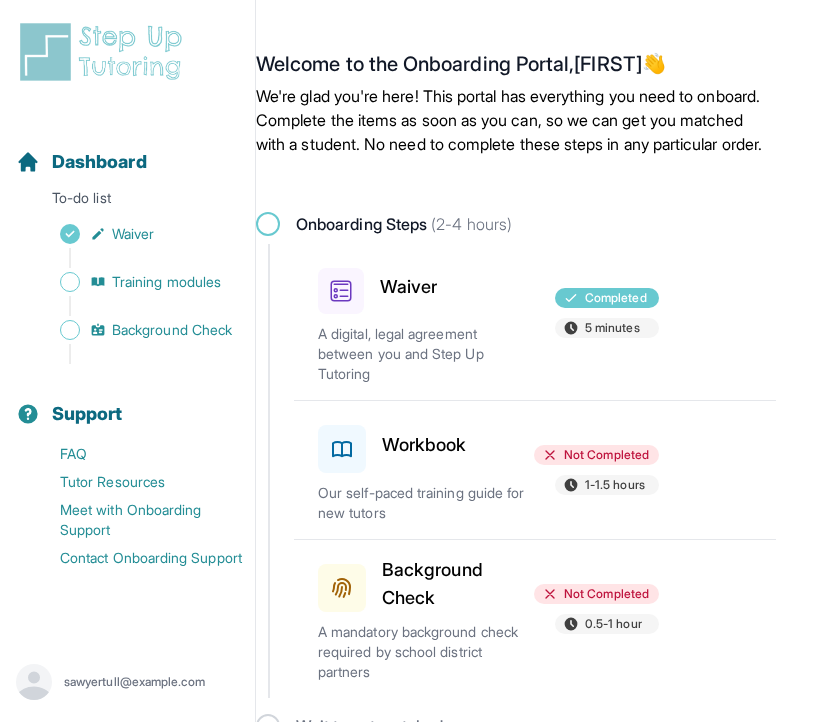 click on "Workbook" at bounding box center (371, 445) 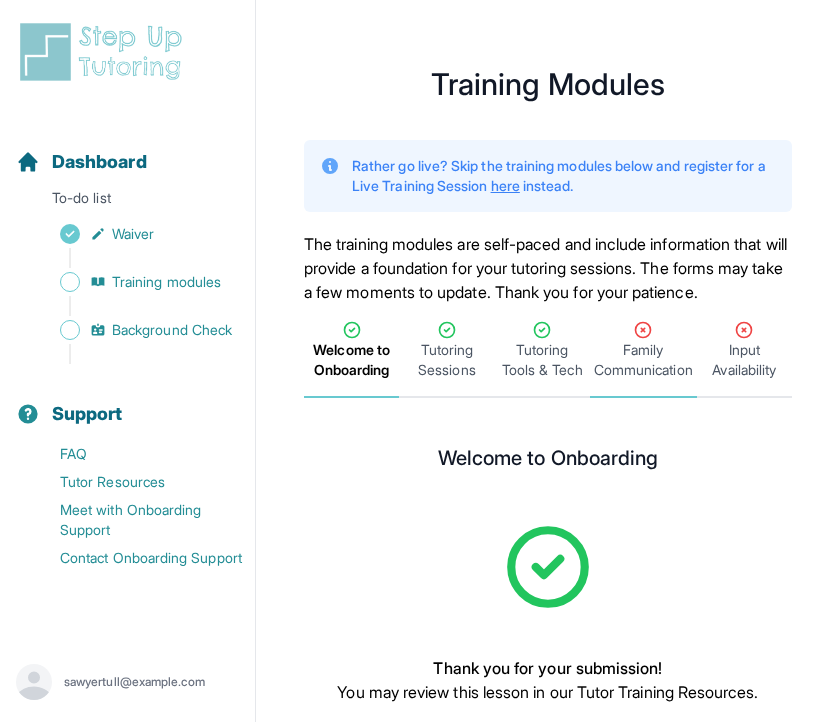 click on "Family Communication" at bounding box center [643, 350] 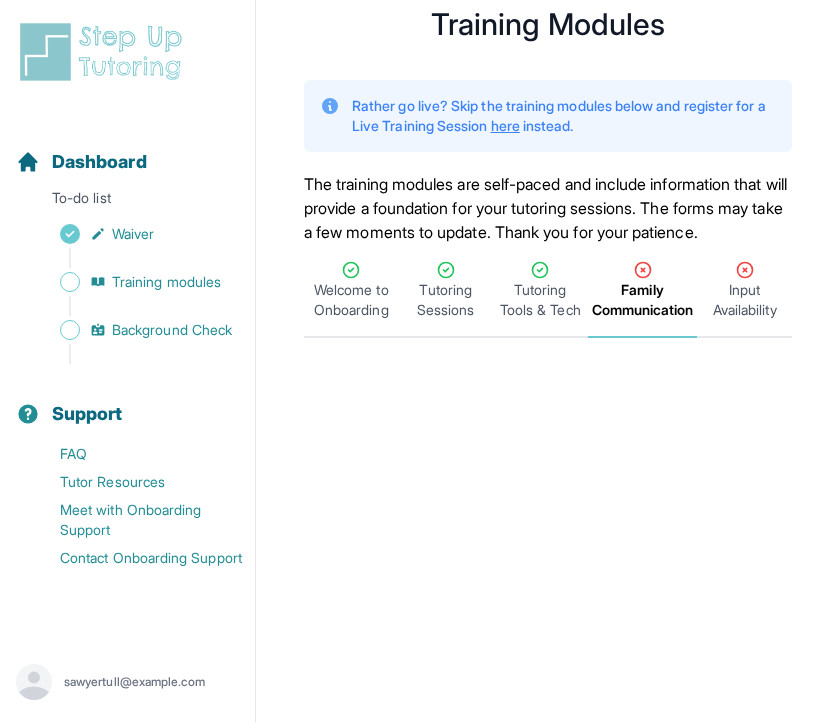 scroll, scrollTop: 0, scrollLeft: 0, axis: both 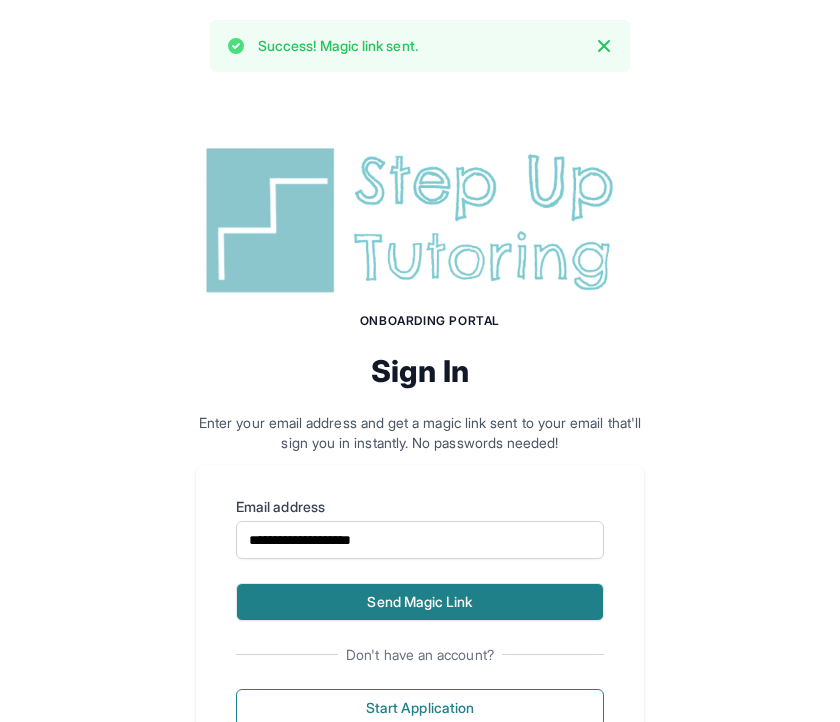 click on "Send Magic Link" at bounding box center (420, 602) 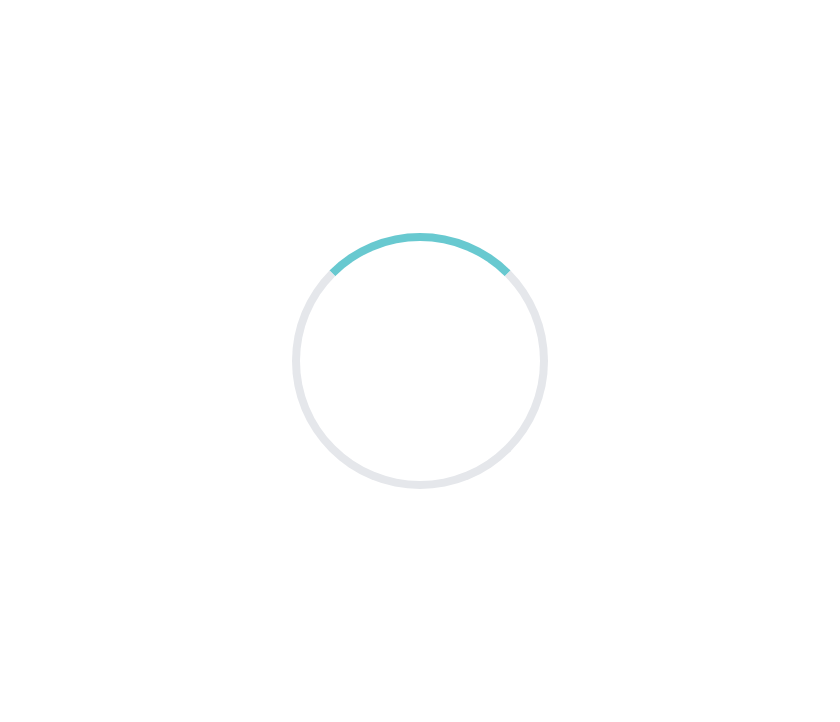 scroll, scrollTop: 0, scrollLeft: 0, axis: both 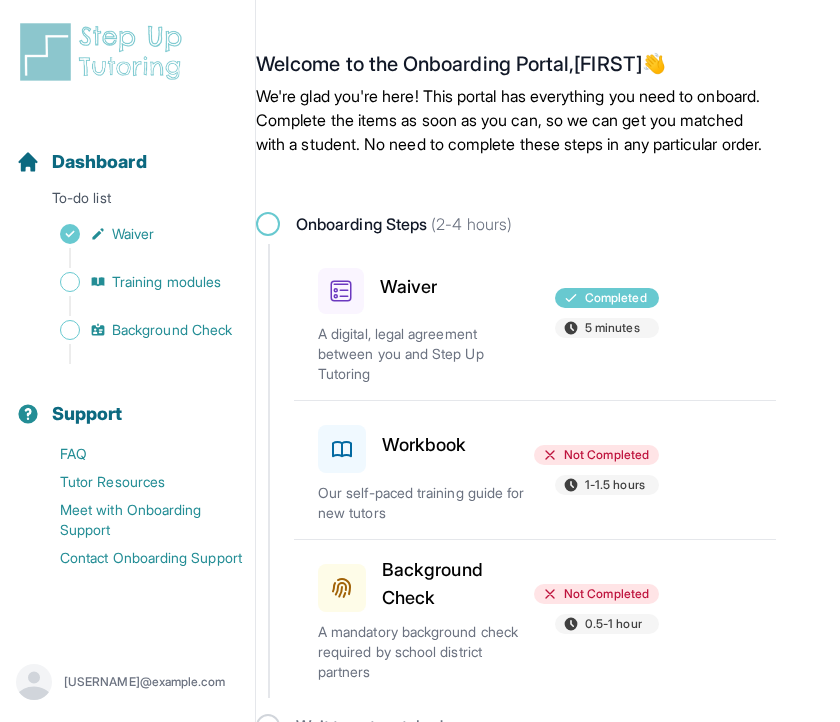 click at bounding box center (131, 258) 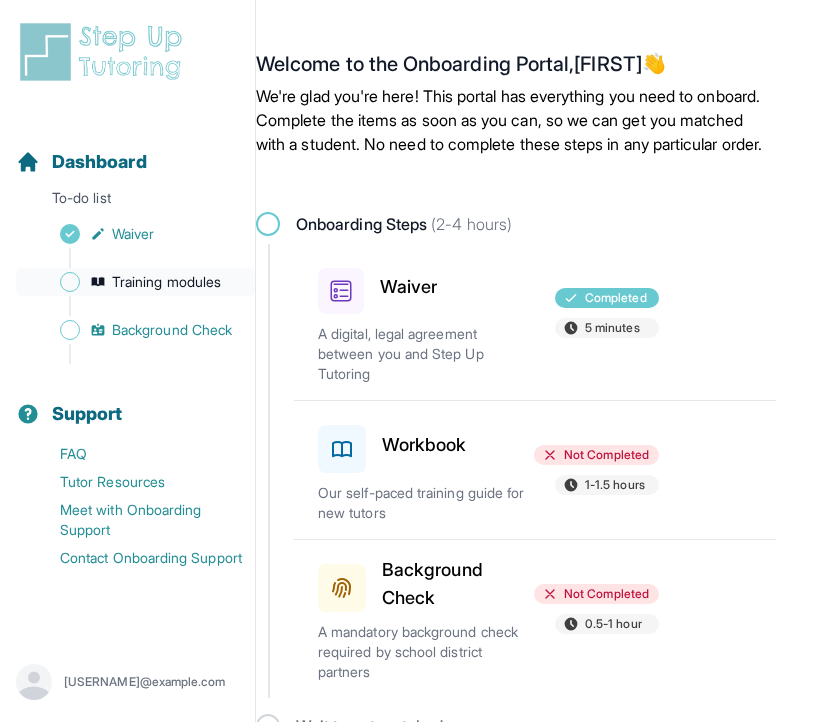 click on "Training modules" at bounding box center [166, 282] 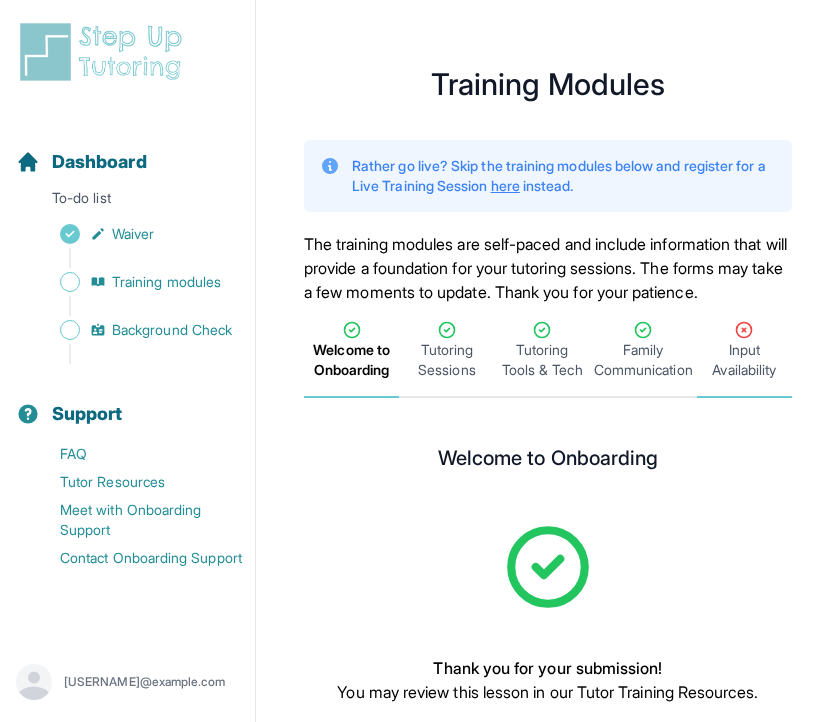 click on "Input Availability" at bounding box center [744, 350] 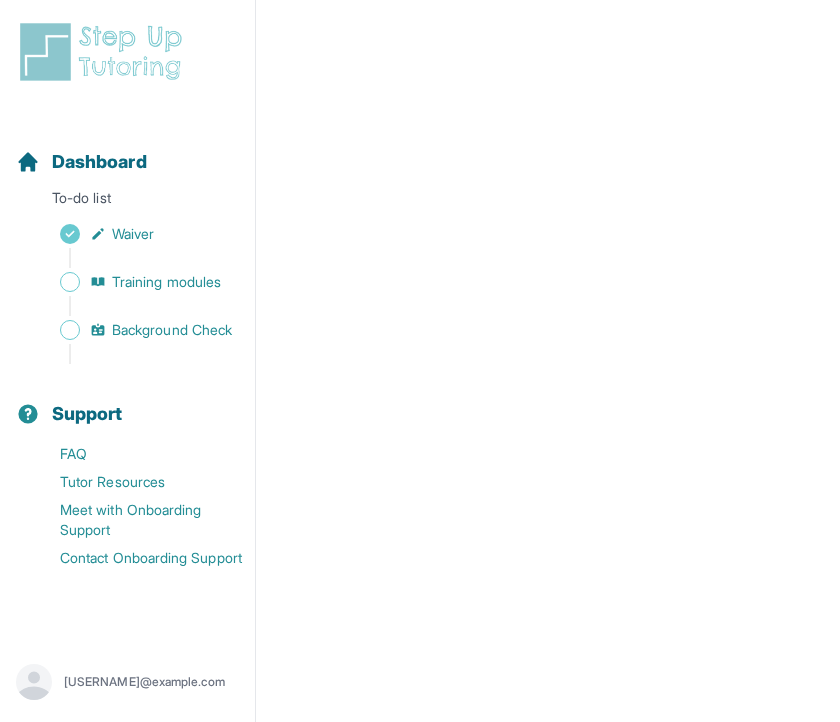 scroll, scrollTop: 736, scrollLeft: 0, axis: vertical 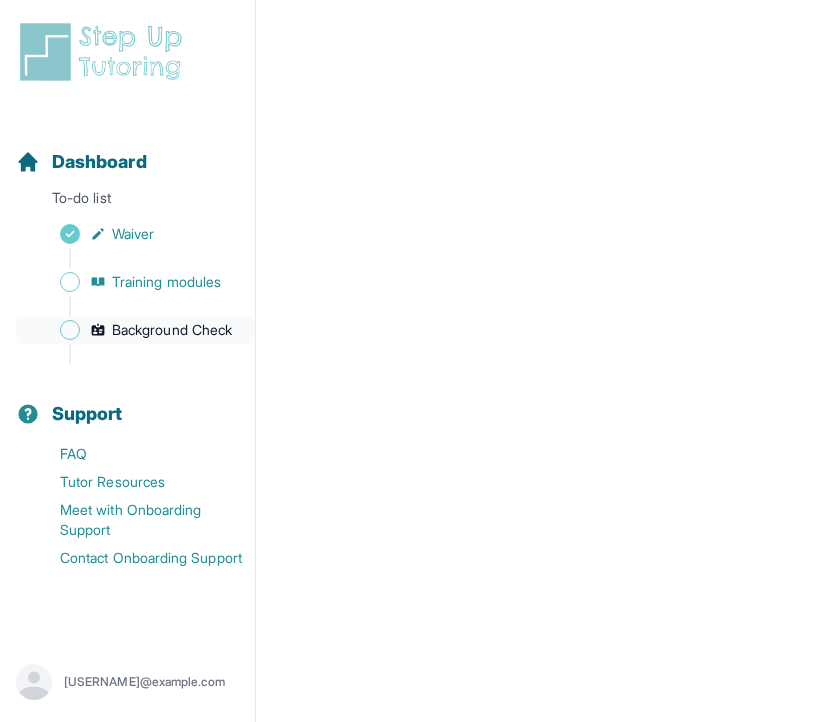 click on "Background Check" at bounding box center (172, 330) 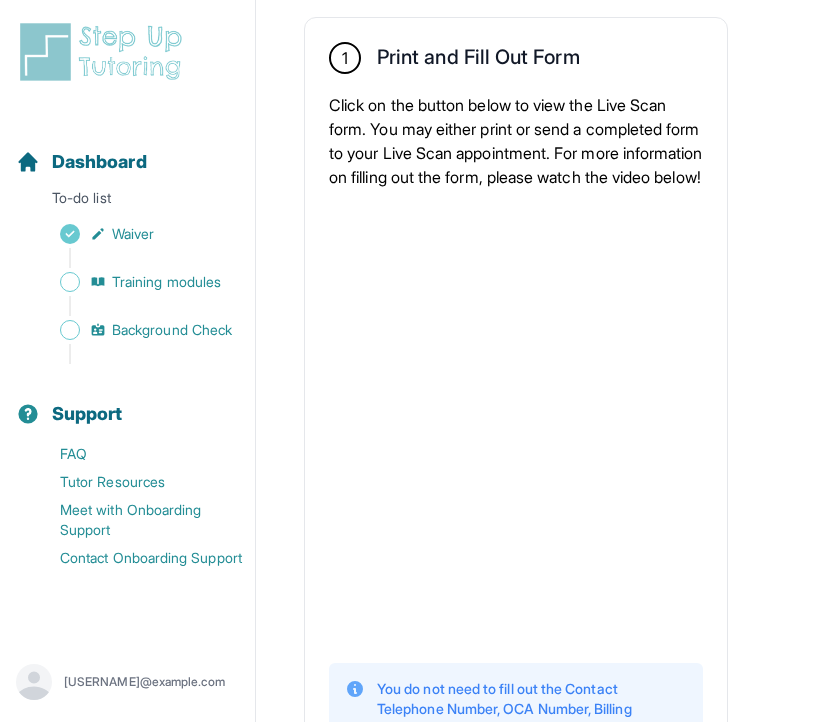 scroll, scrollTop: 536, scrollLeft: 0, axis: vertical 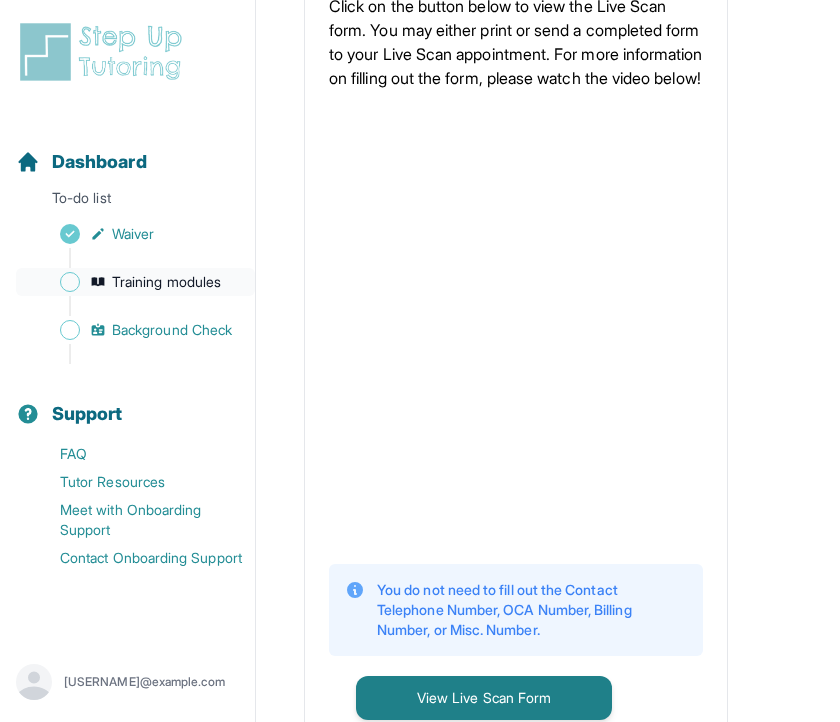 click on "Training modules" at bounding box center (166, 282) 